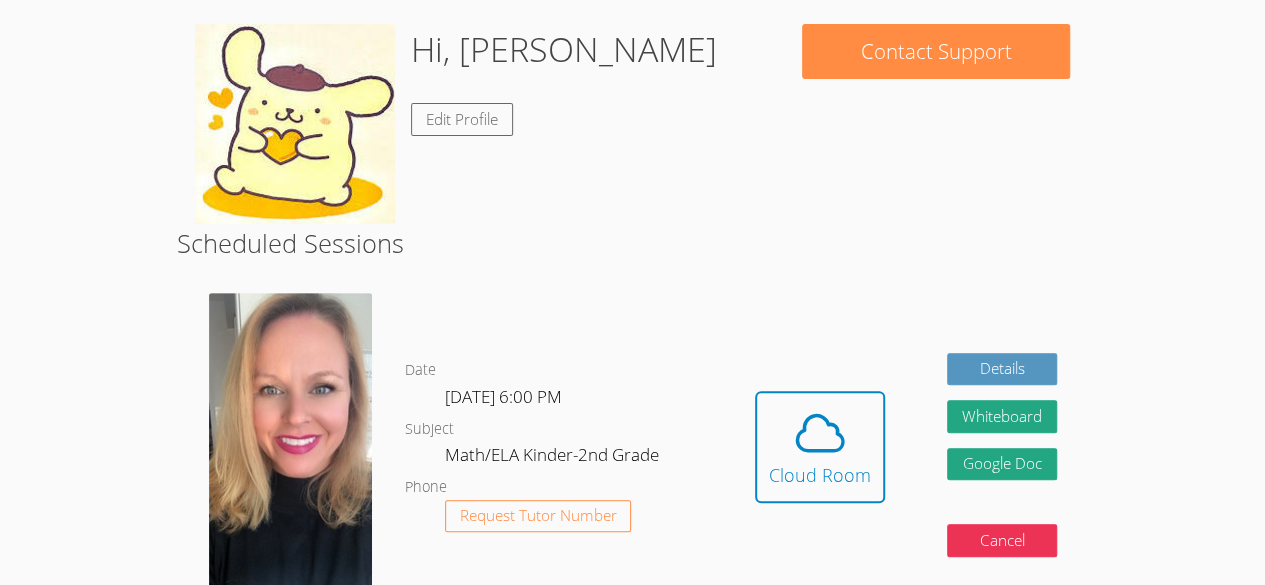 scroll, scrollTop: 400, scrollLeft: 0, axis: vertical 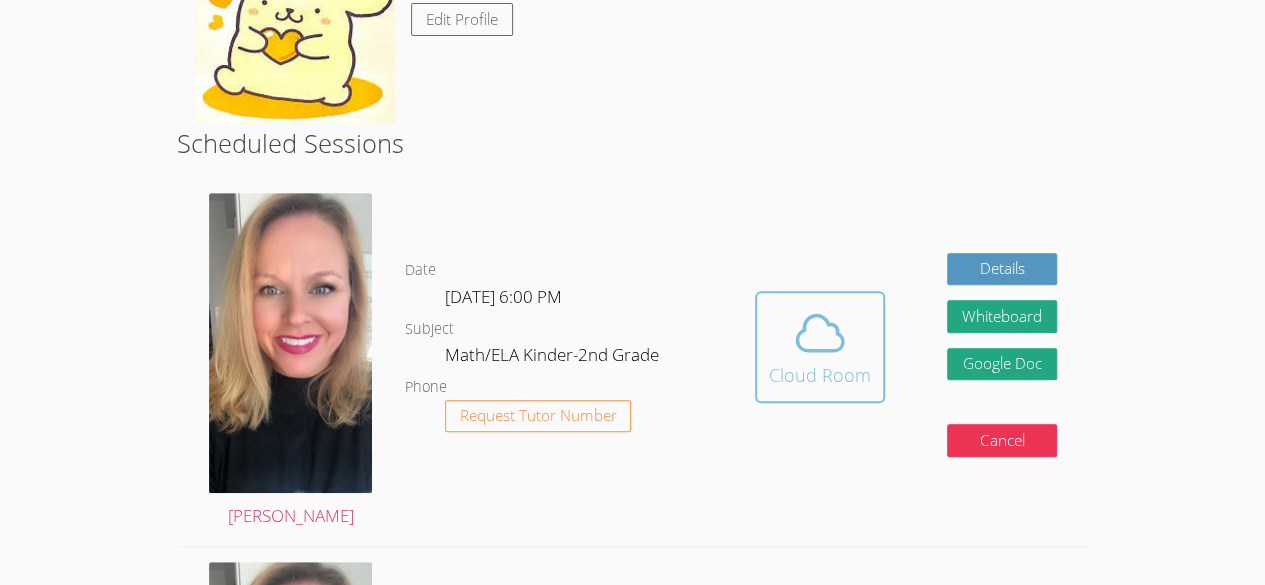 click 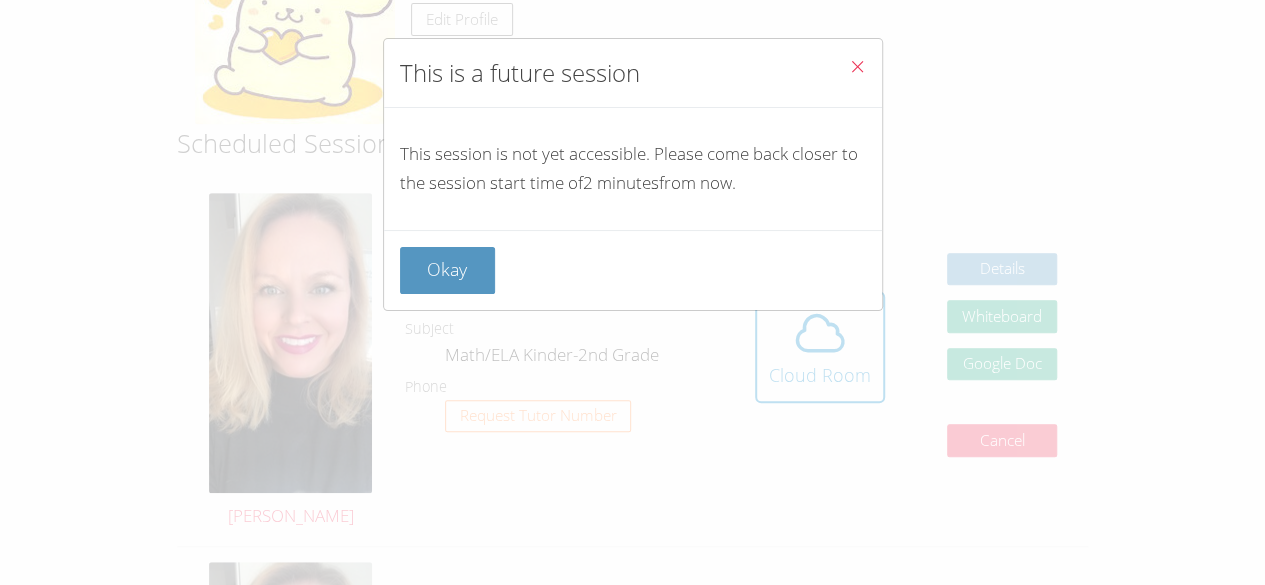 click at bounding box center [857, 66] 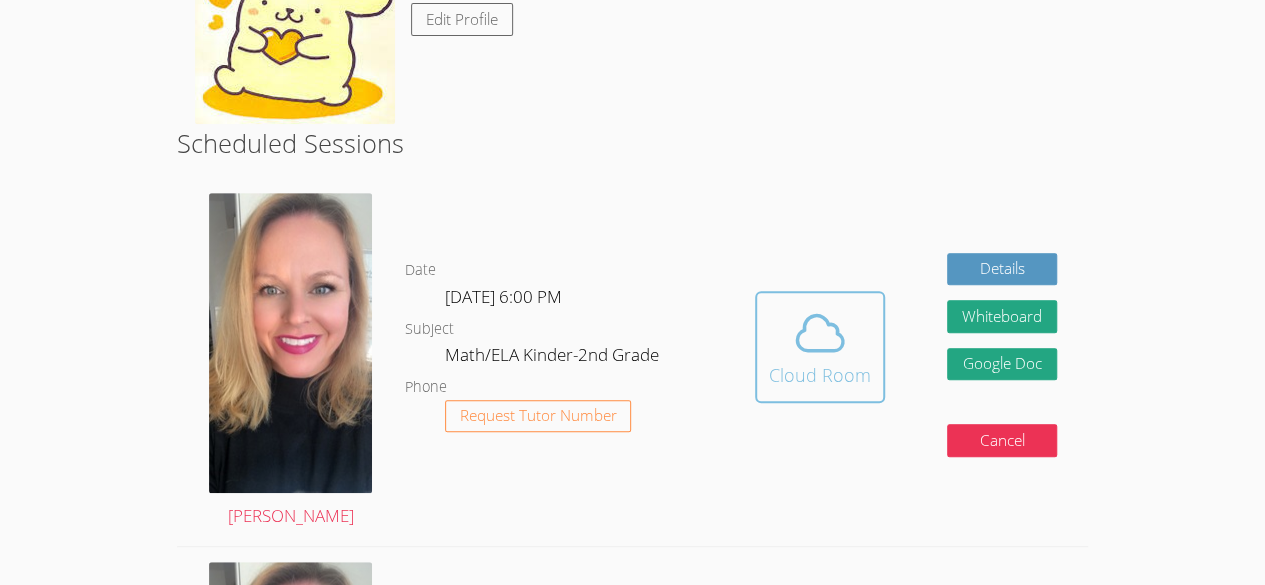 click at bounding box center [820, 333] 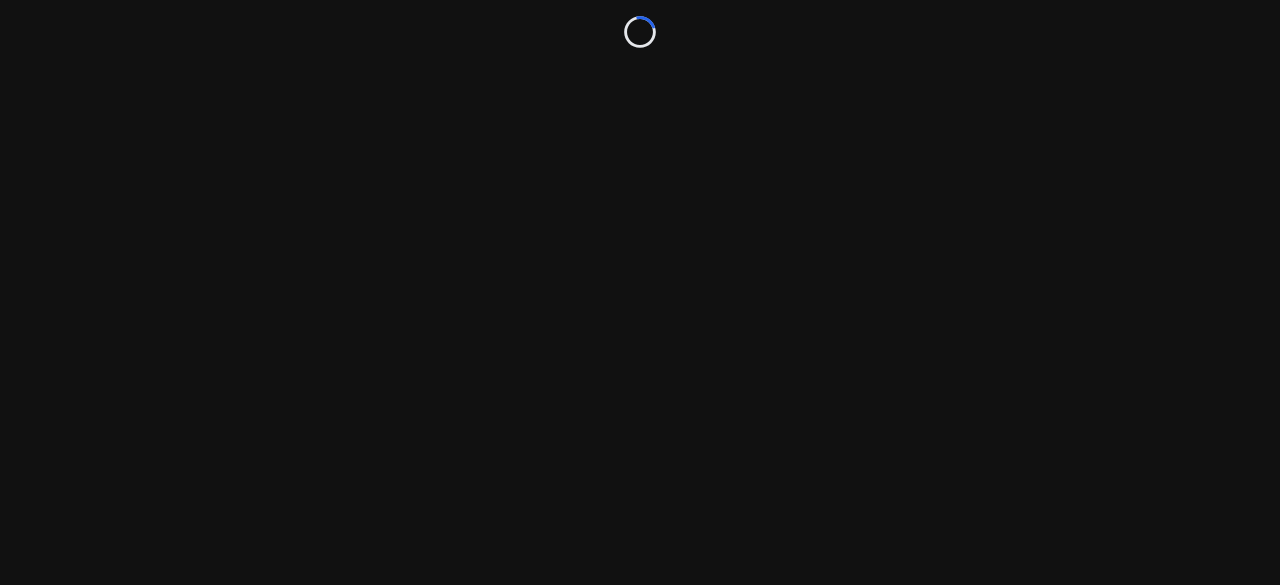 scroll, scrollTop: 0, scrollLeft: 0, axis: both 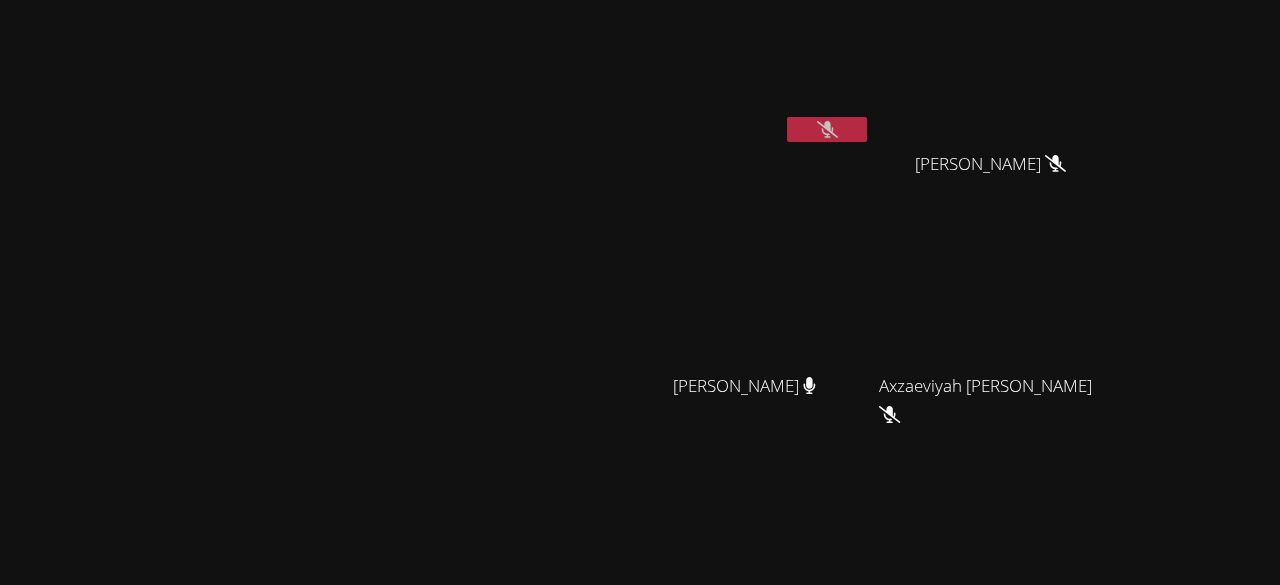 click at bounding box center [827, 129] 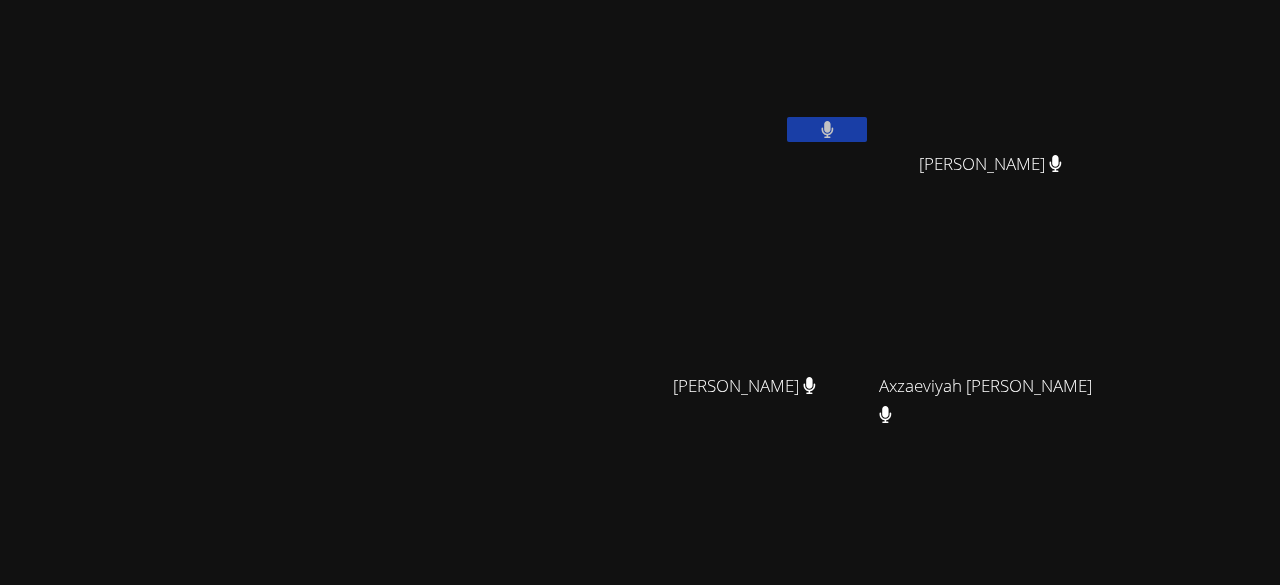 click at bounding box center (827, 129) 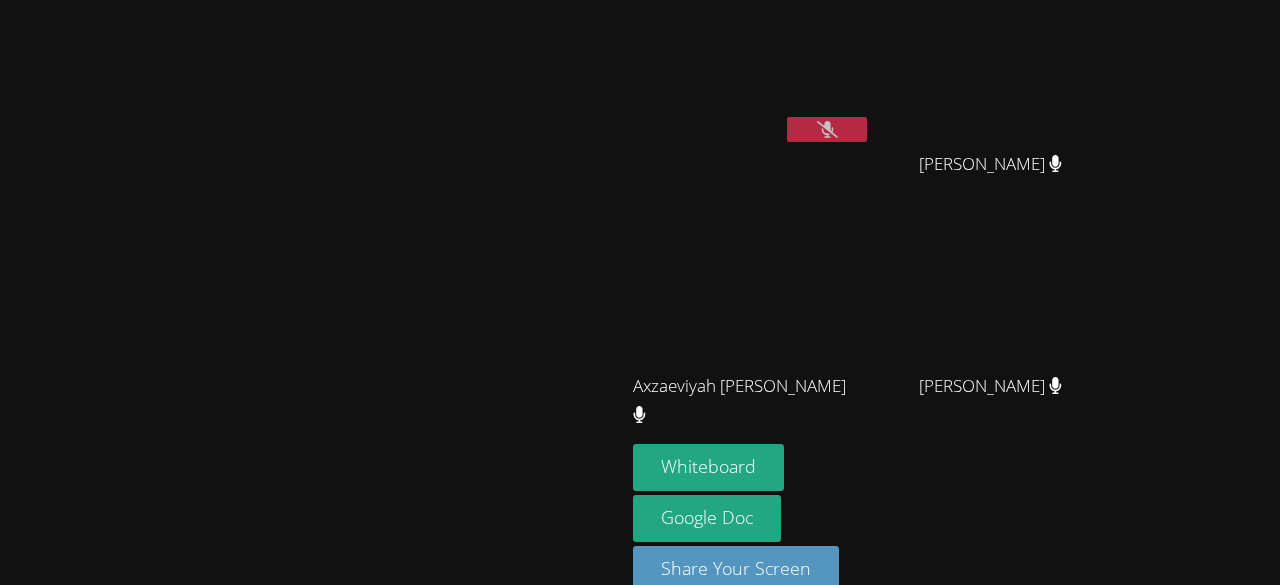 click at bounding box center [827, 129] 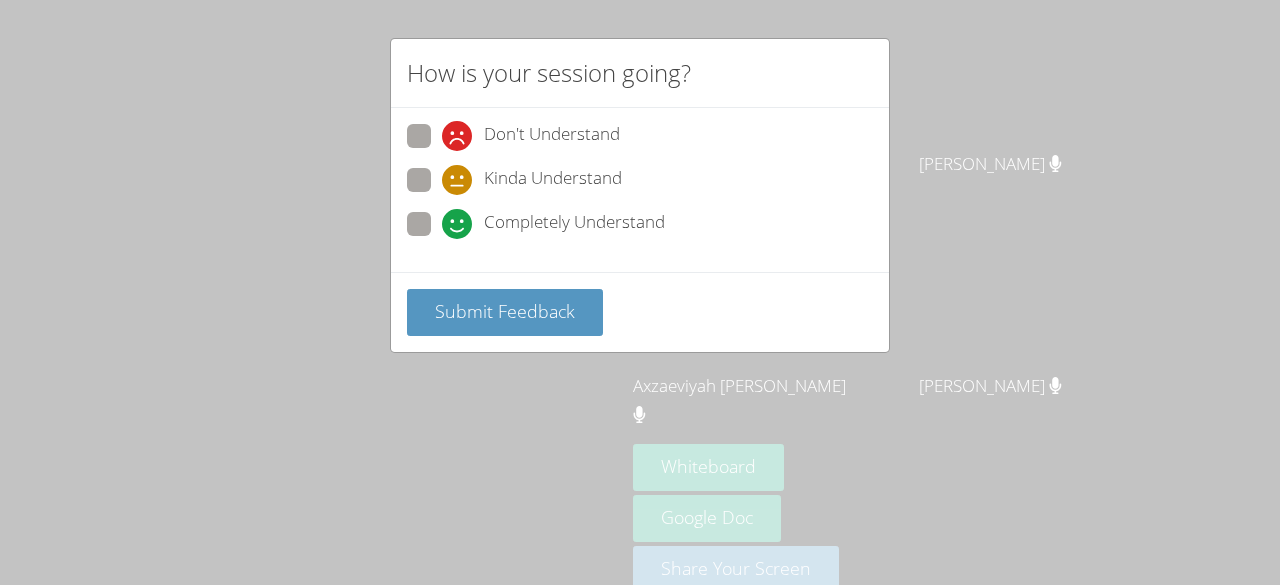 click at bounding box center (442, 239) 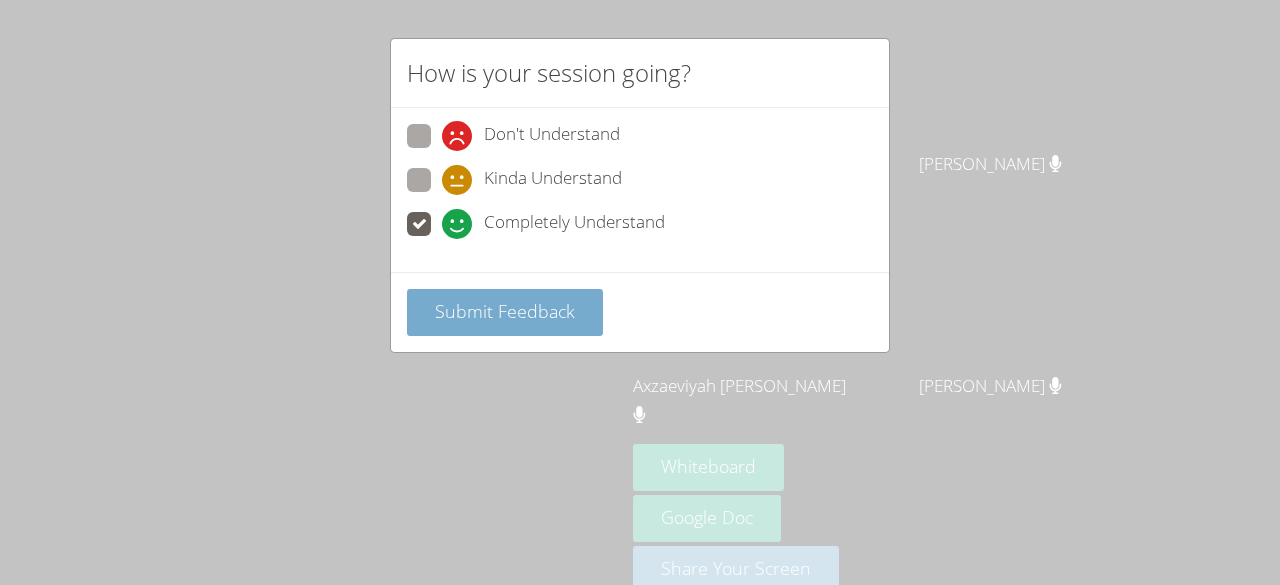 click on "Submit Feedback" at bounding box center [505, 311] 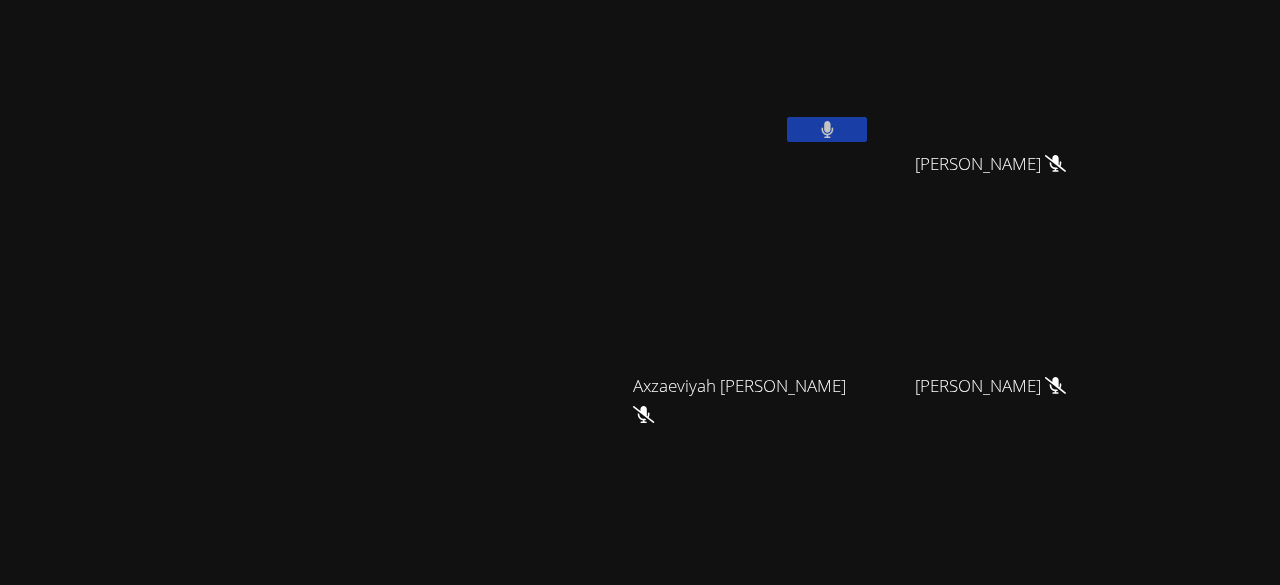 click at bounding box center (827, 129) 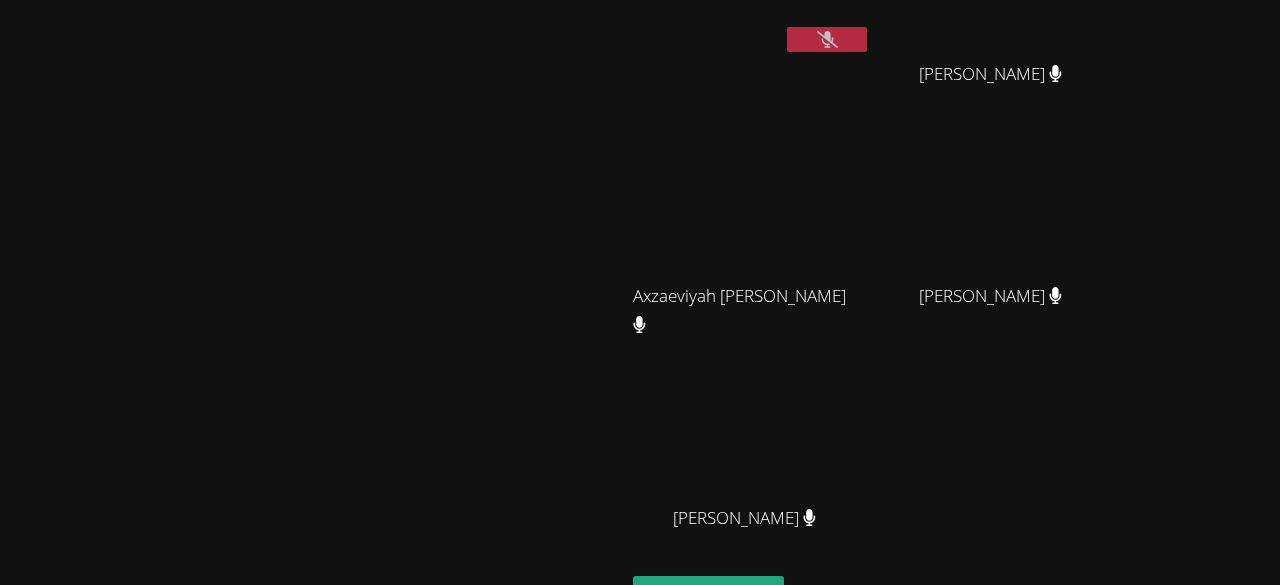 scroll, scrollTop: 0, scrollLeft: 0, axis: both 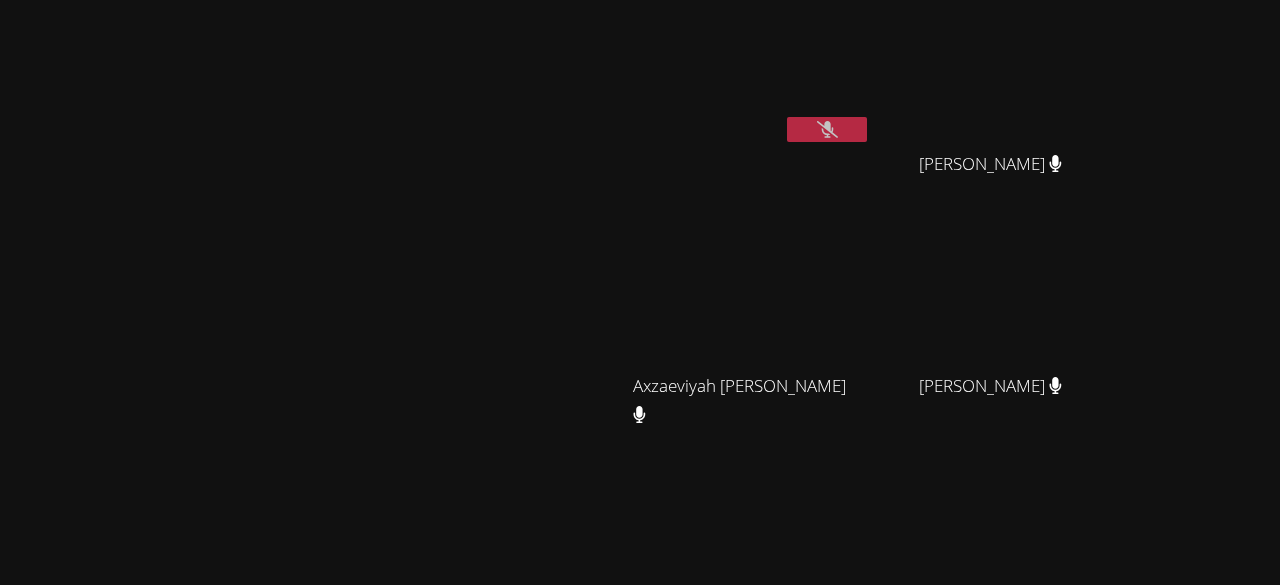 drag, startPoint x: 641, startPoint y: 403, endPoint x: 764, endPoint y: 632, distance: 259.9423 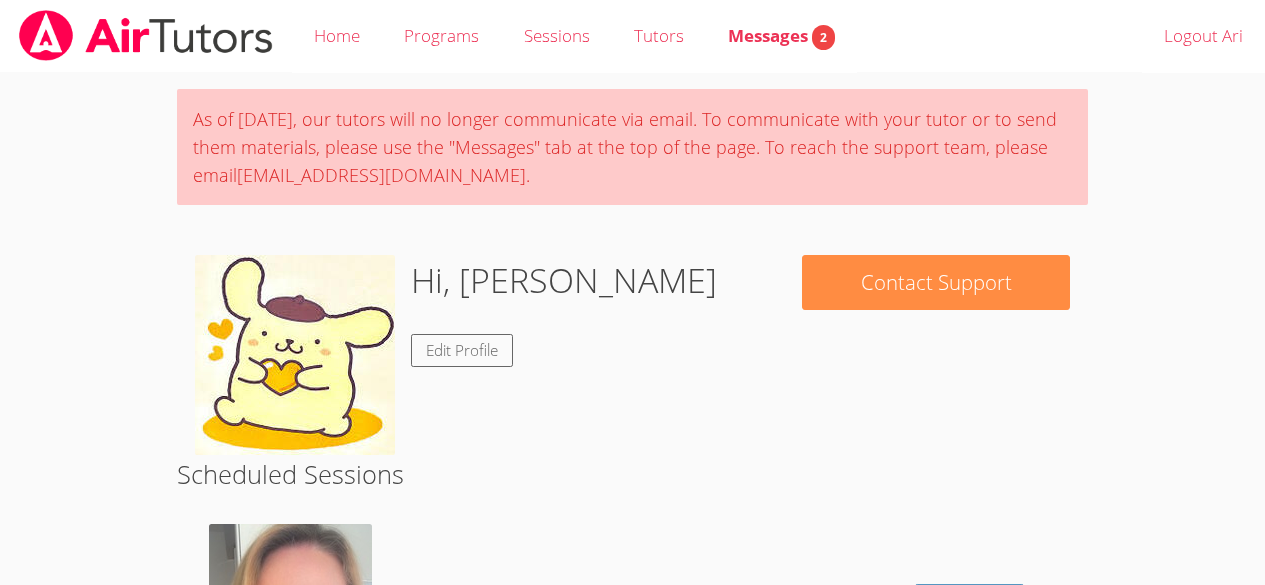 scroll, scrollTop: 0, scrollLeft: 0, axis: both 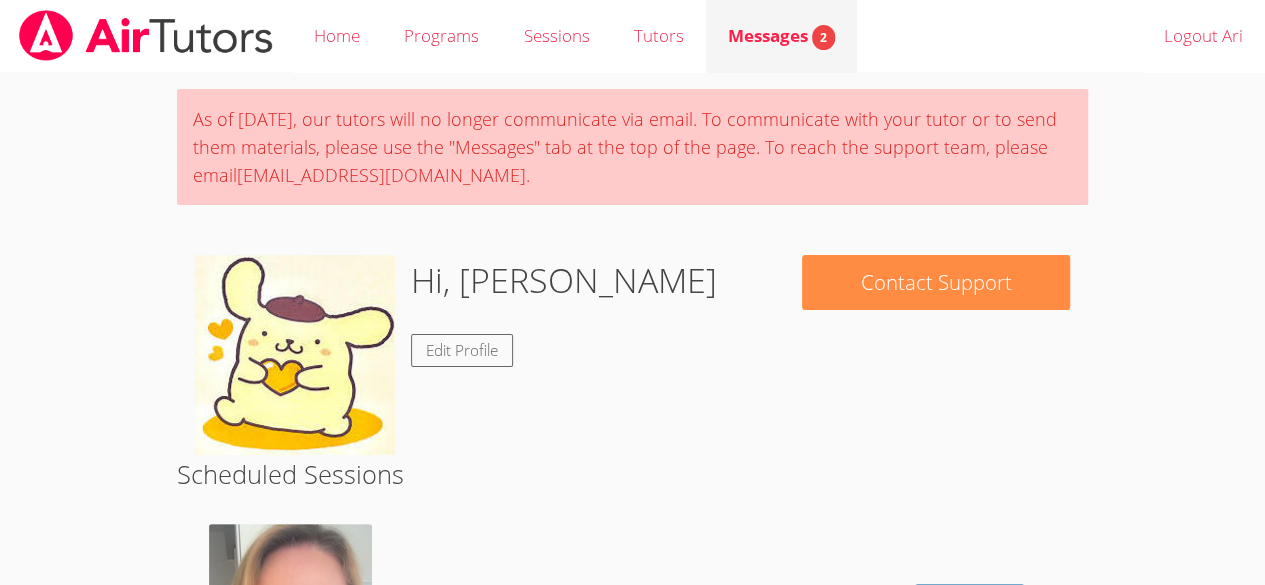 click on "Messages 2" at bounding box center (781, 35) 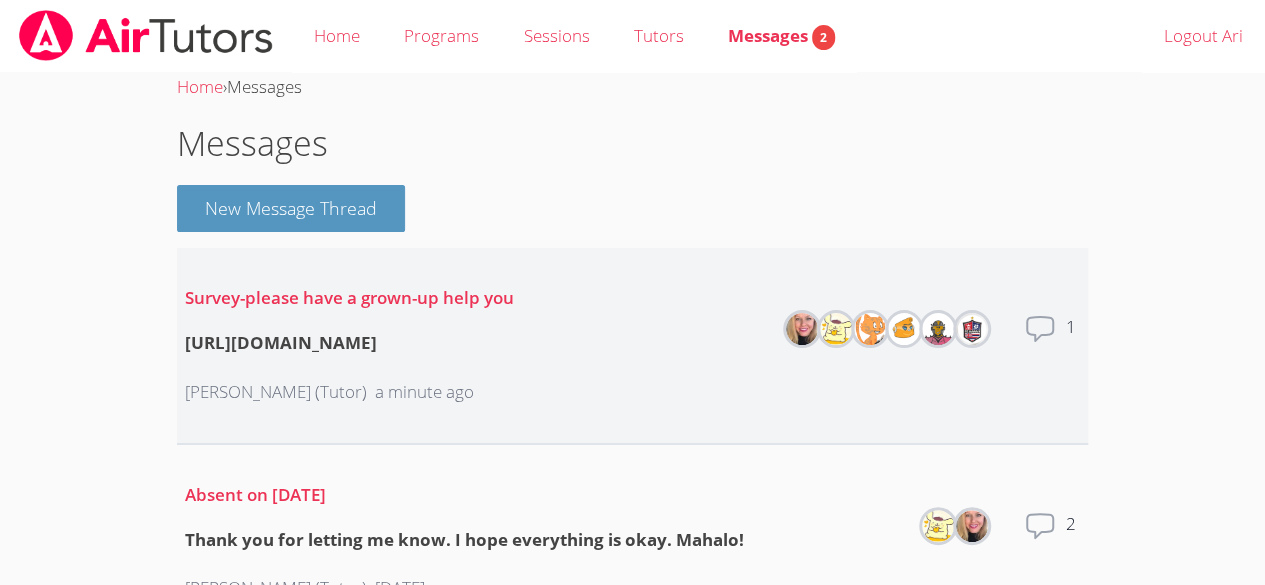 scroll, scrollTop: 101, scrollLeft: 0, axis: vertical 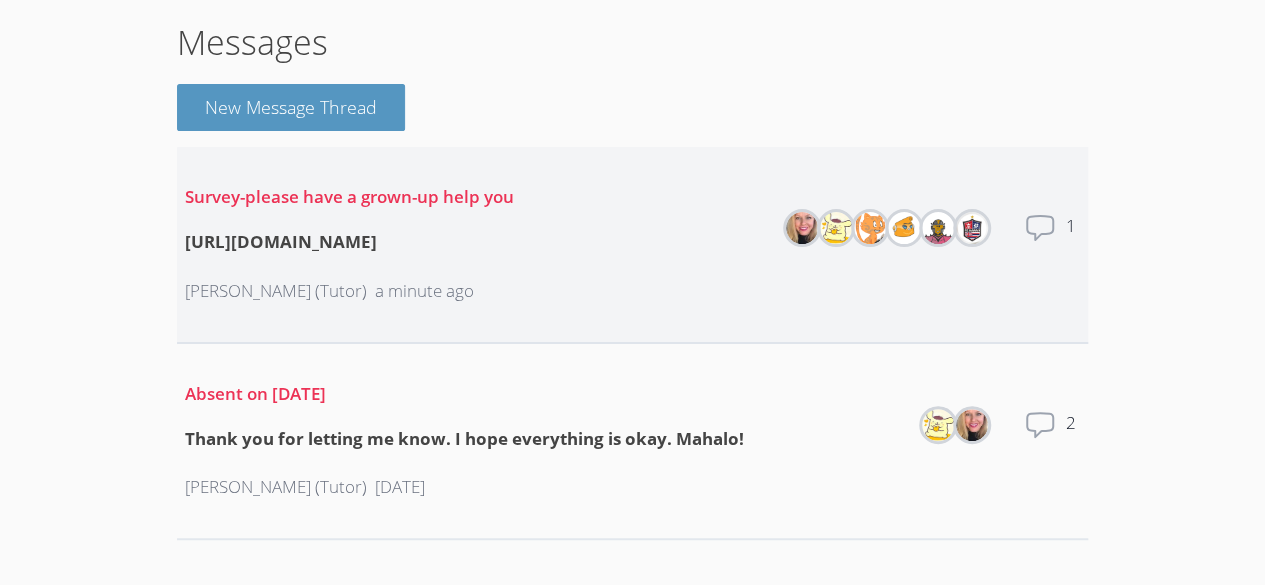 click on "https://forms.gle/94S765813B9hds6Y9" at bounding box center [349, 242] 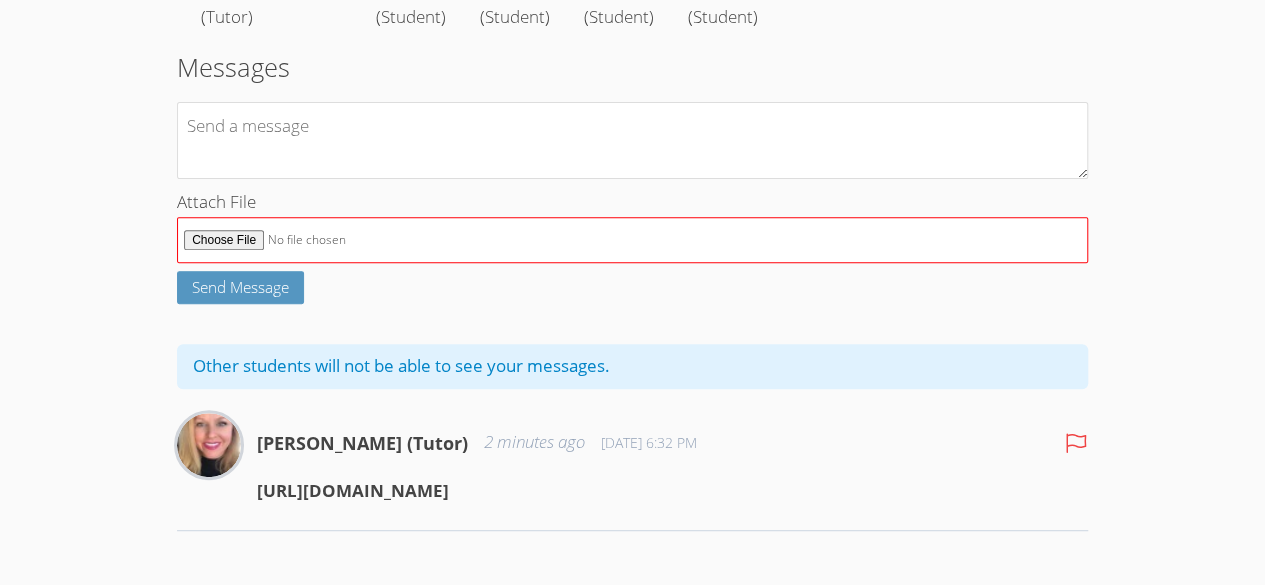 scroll, scrollTop: 309, scrollLeft: 0, axis: vertical 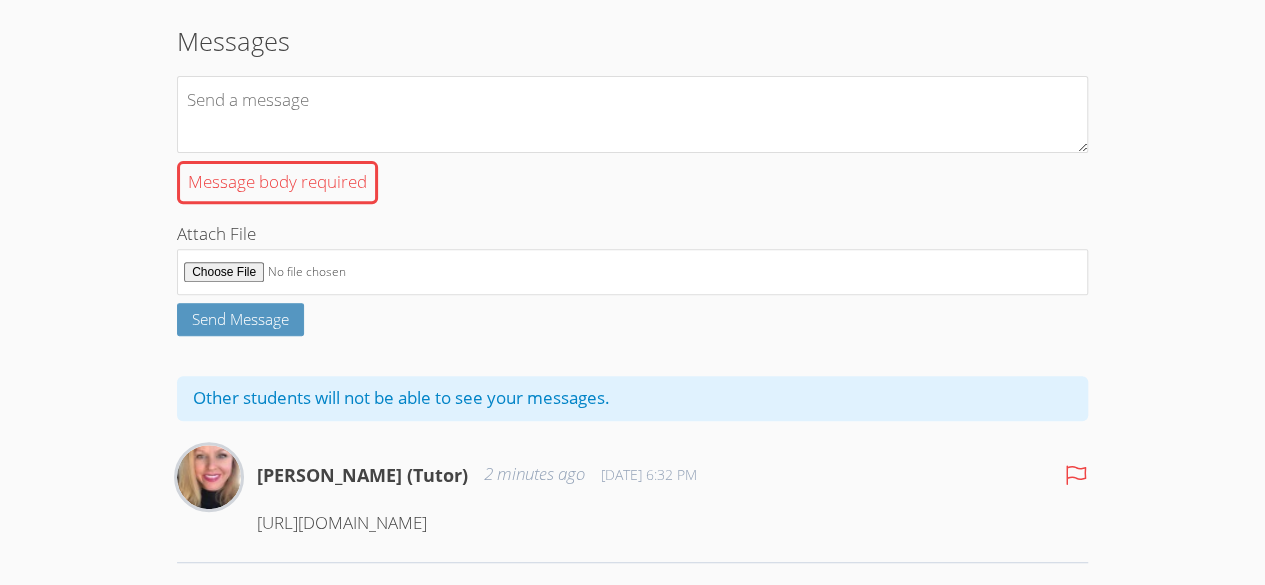 click on "Survey-please have a grown-up help you  Asia Mason (Tutor) You Axzaeviyah Soria (Student) Joshua Ho (Student) Leelan Tuigamala (Student) Camela Garcia (Student) Messages Message body required Attach File Send Message Other students will not be able to see your messages. Asia Mason (Tutor) 2 minutes ago Jul 16, 2025 6:32 PM https://forms.gle/94S765813B9hds6Y9" at bounding box center [632, 186] 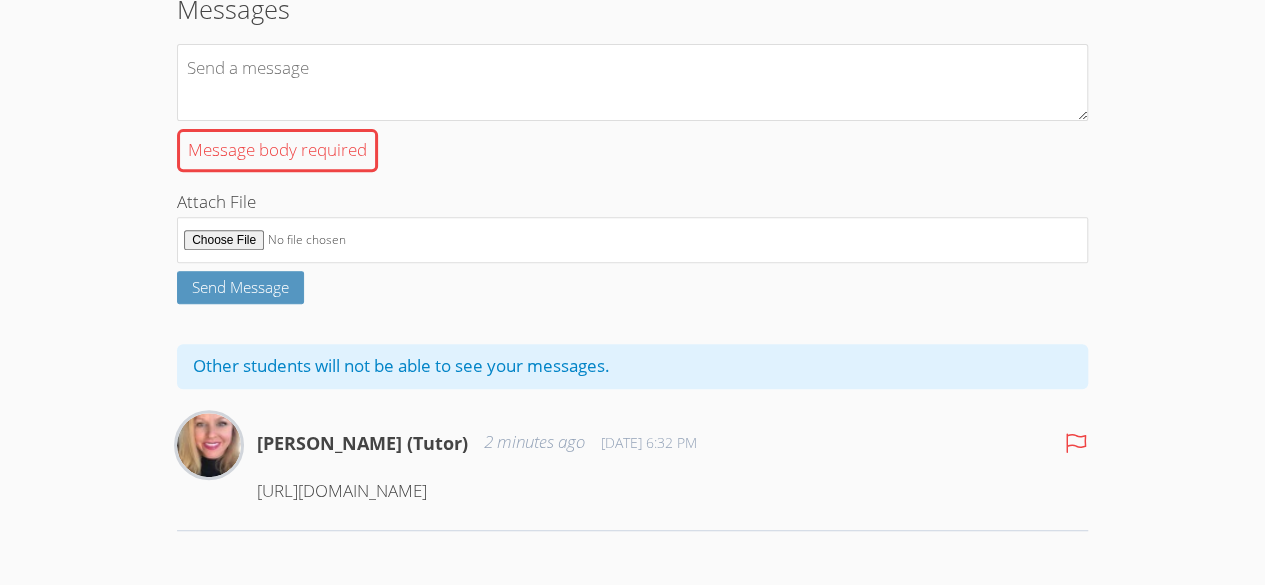 scroll, scrollTop: 366, scrollLeft: 0, axis: vertical 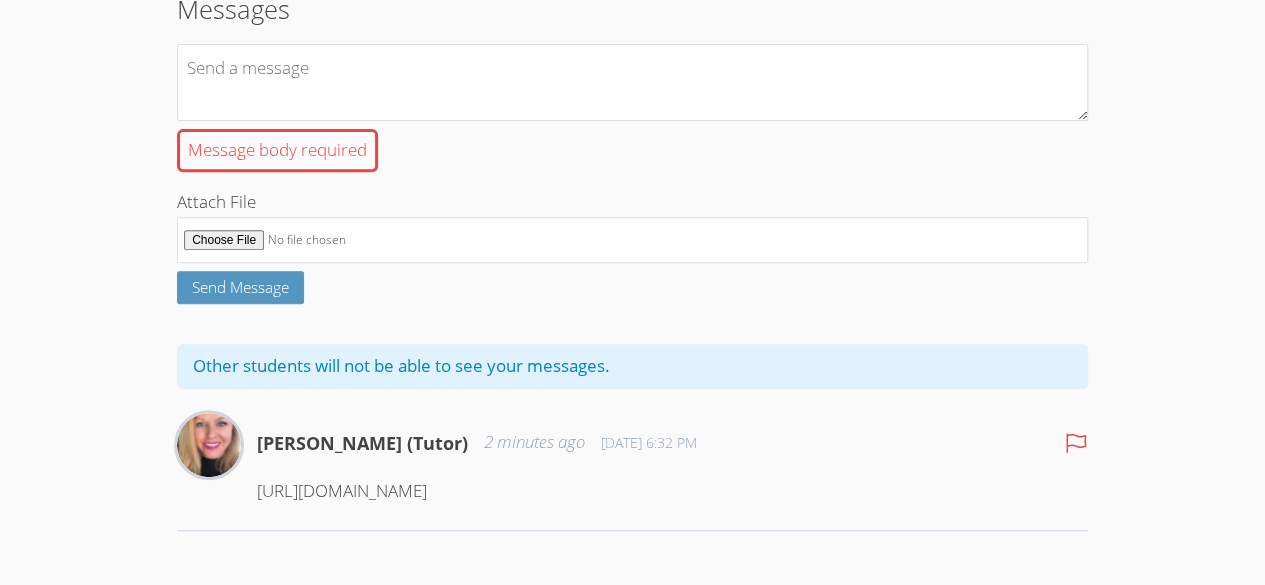 click on "[URL][DOMAIN_NAME]" at bounding box center (672, 491) 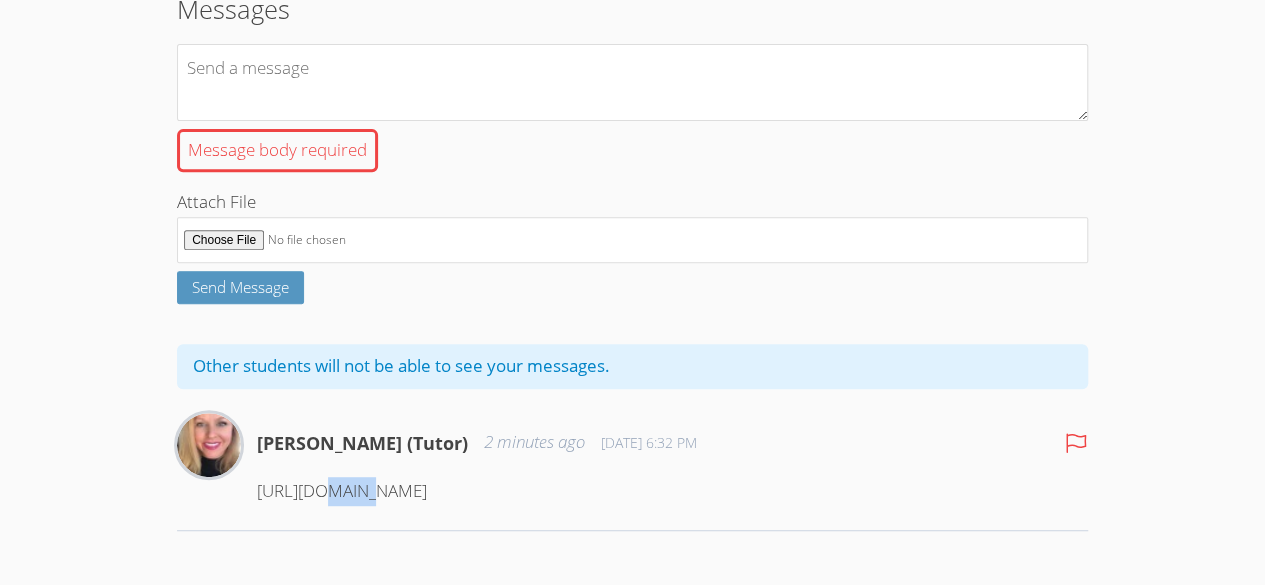 click on "https://forms.gle/94S765813B9hds6Y9" at bounding box center [672, 491] 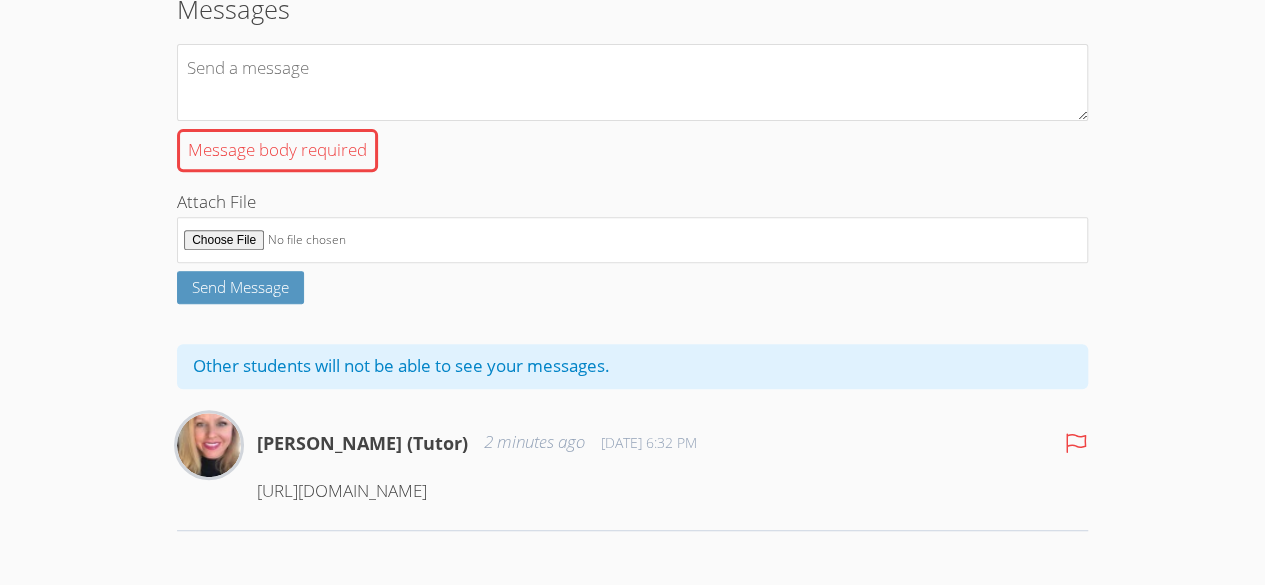 click on "2 minutes ago" at bounding box center [534, 442] 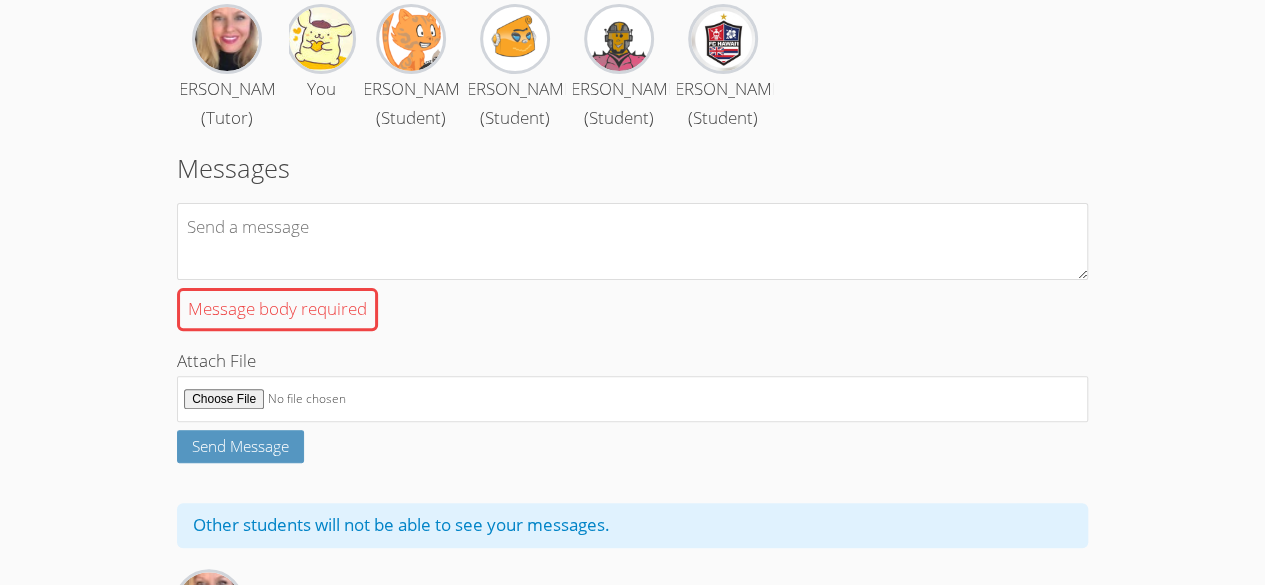 scroll, scrollTop: 366, scrollLeft: 0, axis: vertical 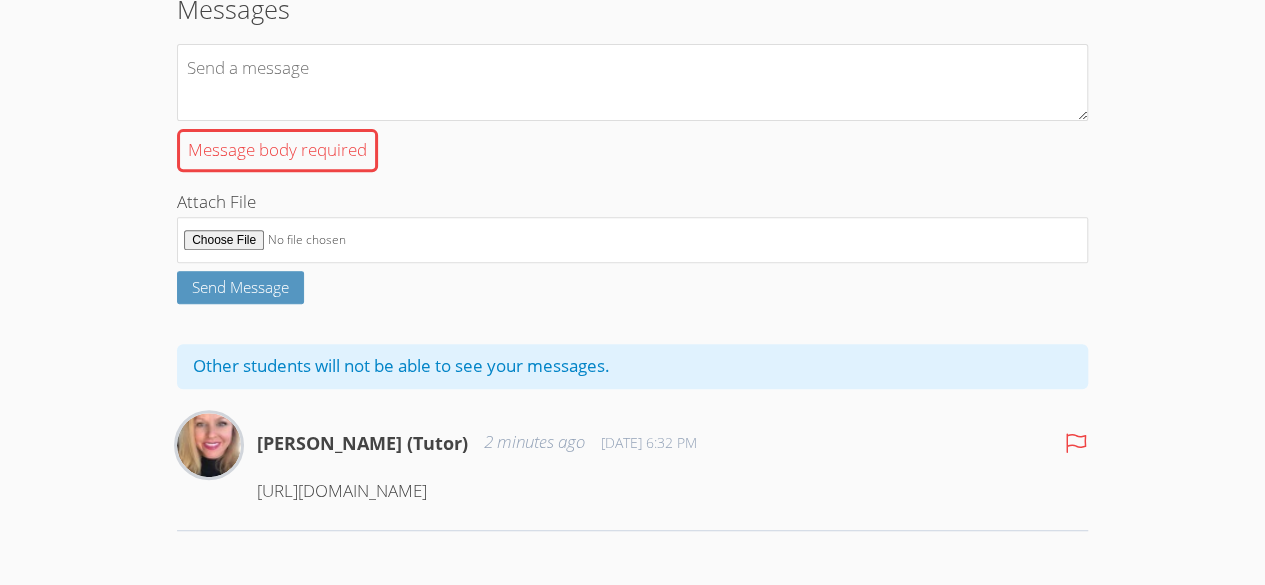 drag, startPoint x: 258, startPoint y: 488, endPoint x: 556, endPoint y: 478, distance: 298.16772 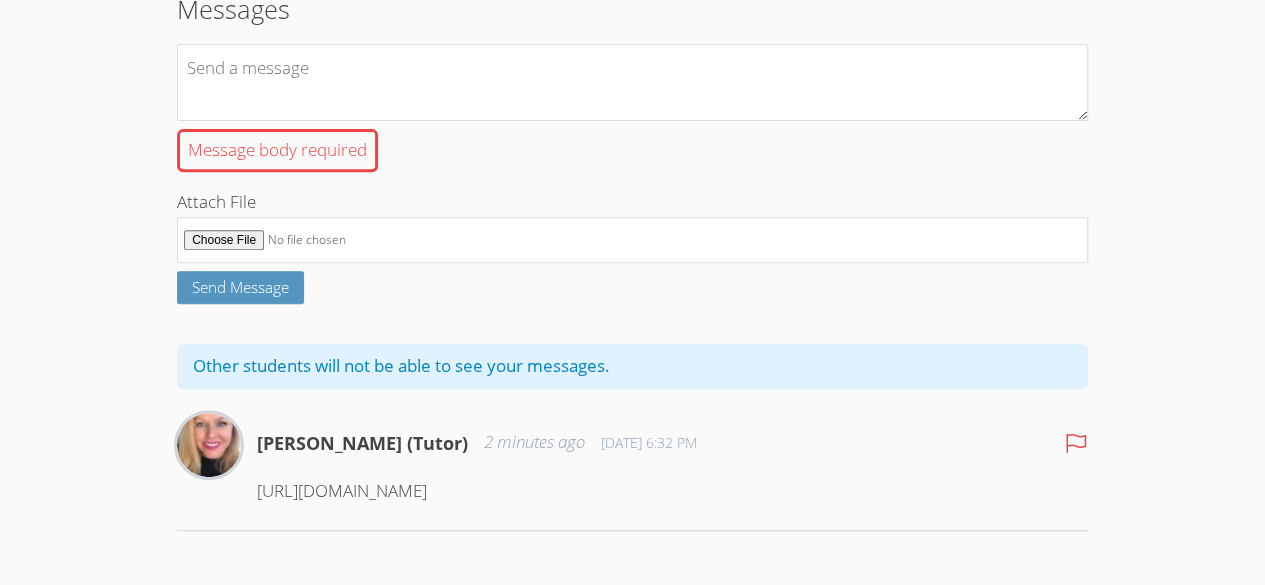 click on "https://forms.gle/94S765813B9hds6Y9" at bounding box center [672, 491] 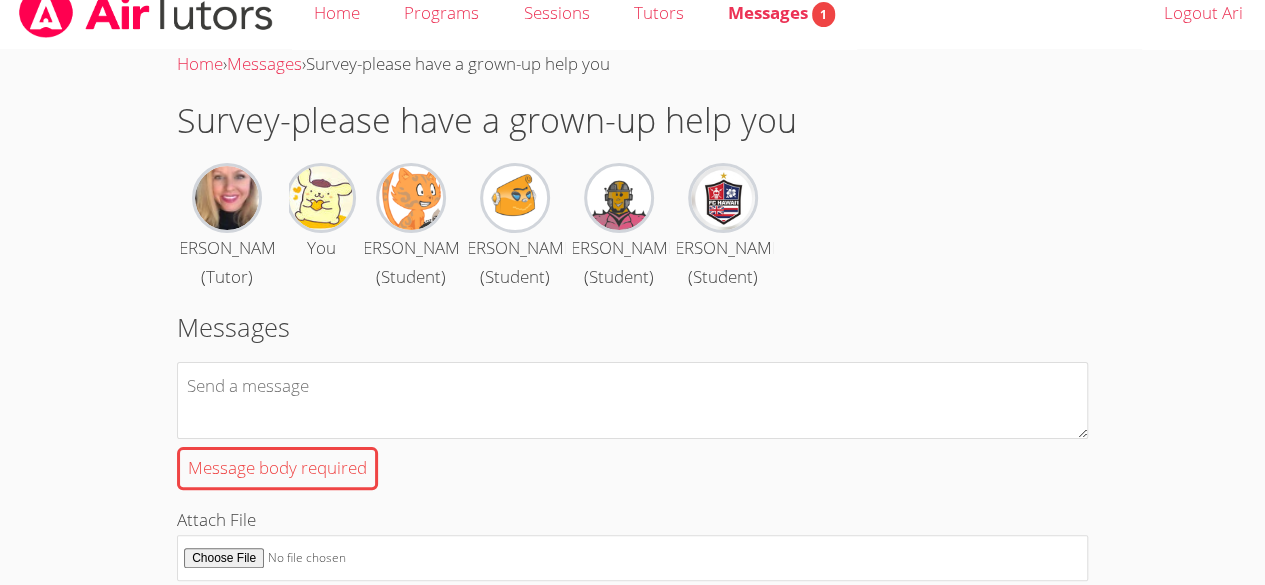 scroll, scrollTop: 0, scrollLeft: 0, axis: both 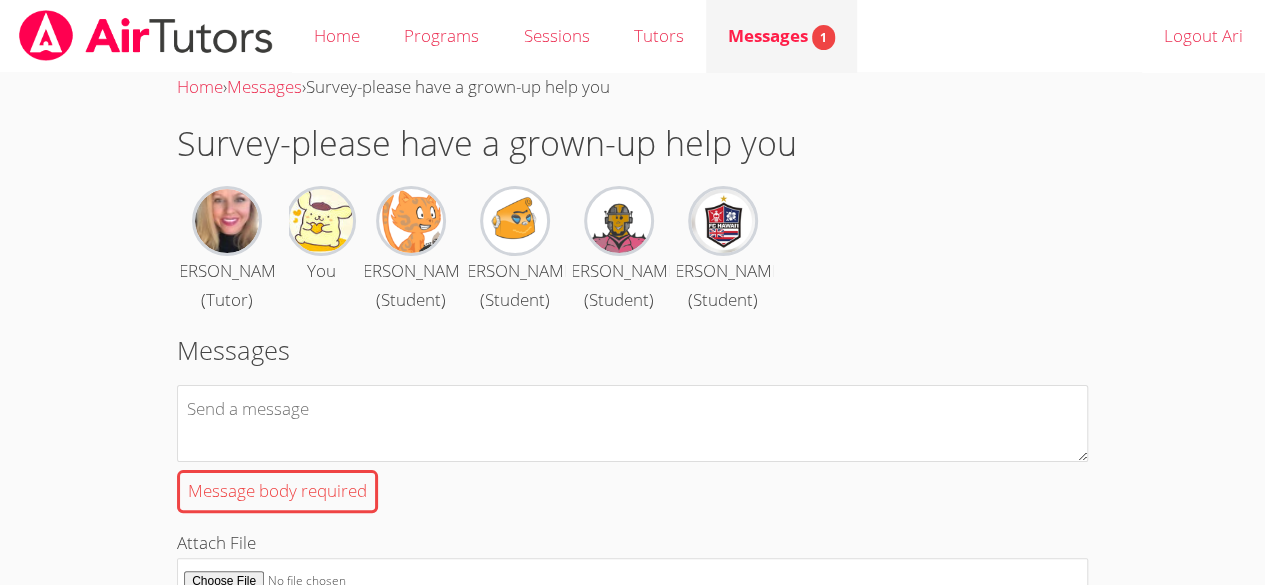 click on "Messages 1" at bounding box center (781, 35) 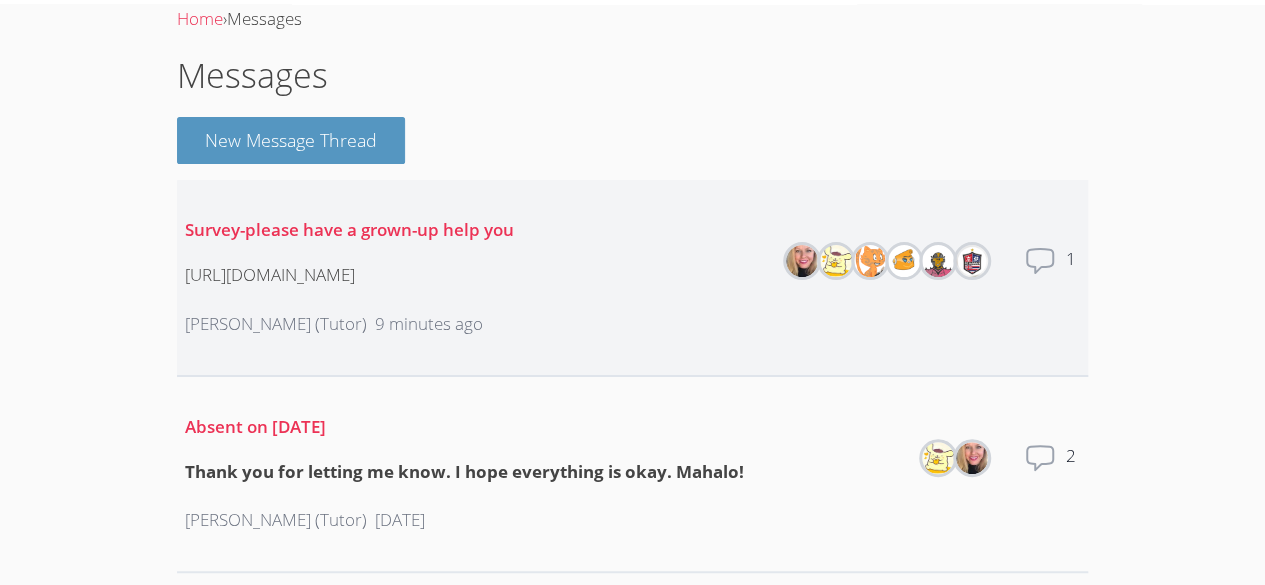 scroll, scrollTop: 101, scrollLeft: 0, axis: vertical 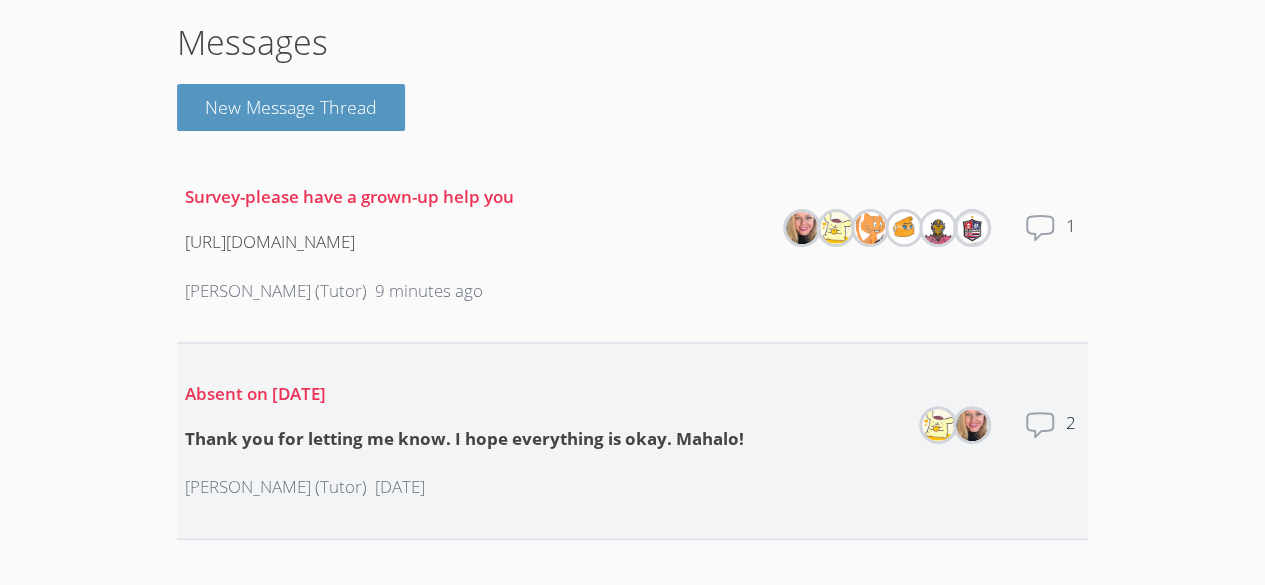 click on "Absent on June 23, 2025 Thank you for letting me know. I hope everything is okay. Mahalo!  Asia Mason (Tutor) 23 days ago Members Total messages 2" at bounding box center (632, 442) 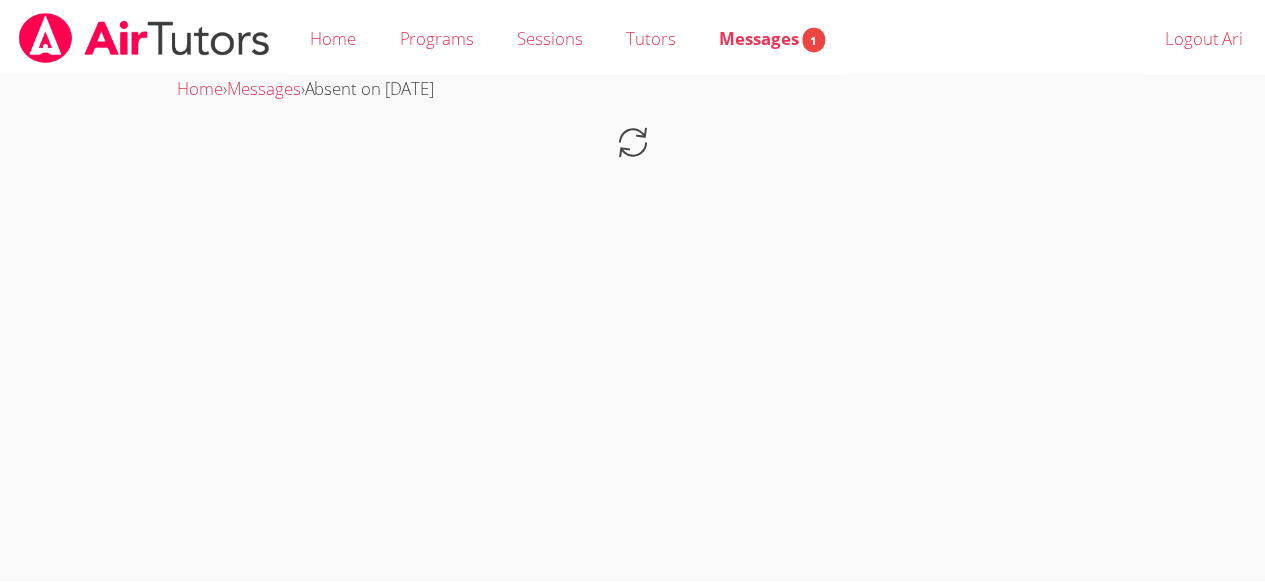 scroll, scrollTop: 0, scrollLeft: 0, axis: both 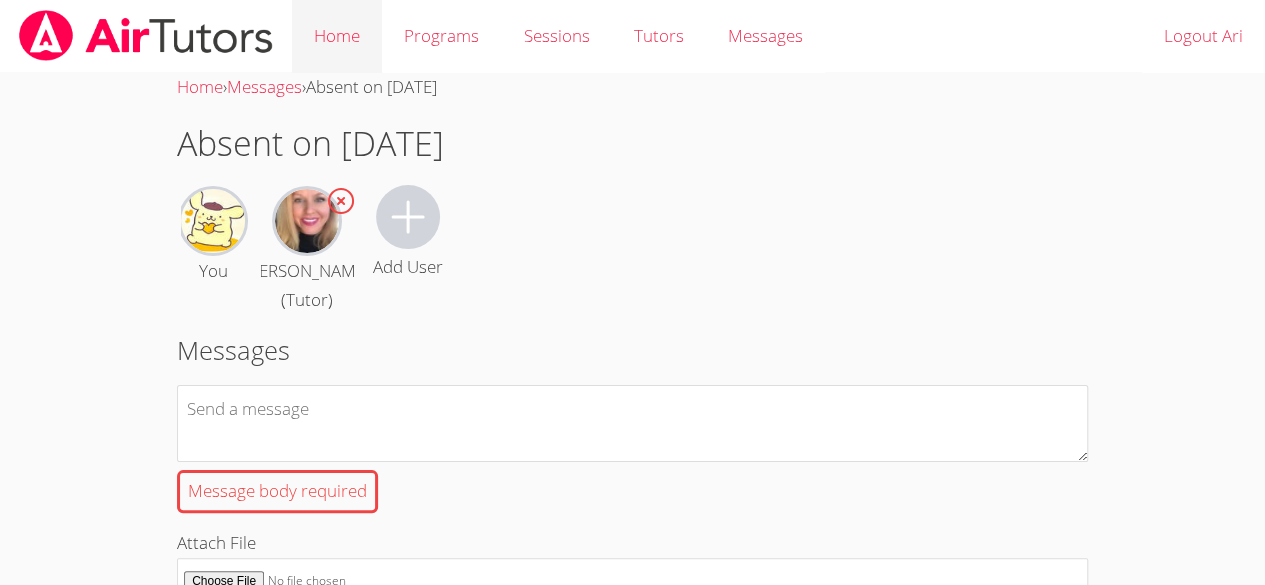 click on "Home" at bounding box center [337, 36] 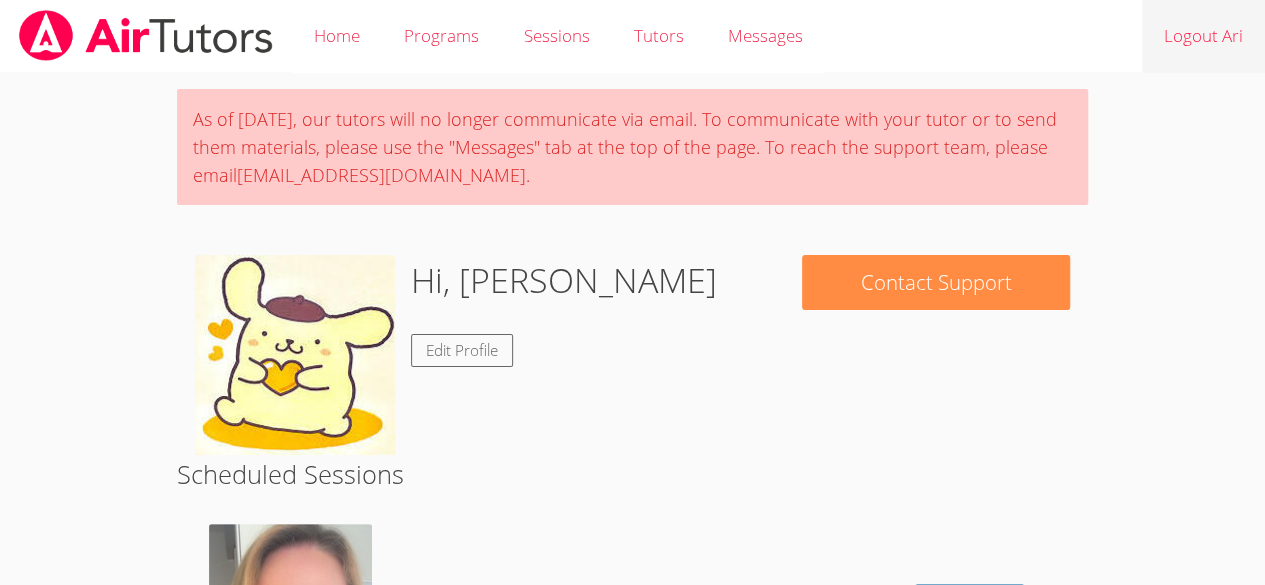 click on "Logout Ari" at bounding box center (1203, 36) 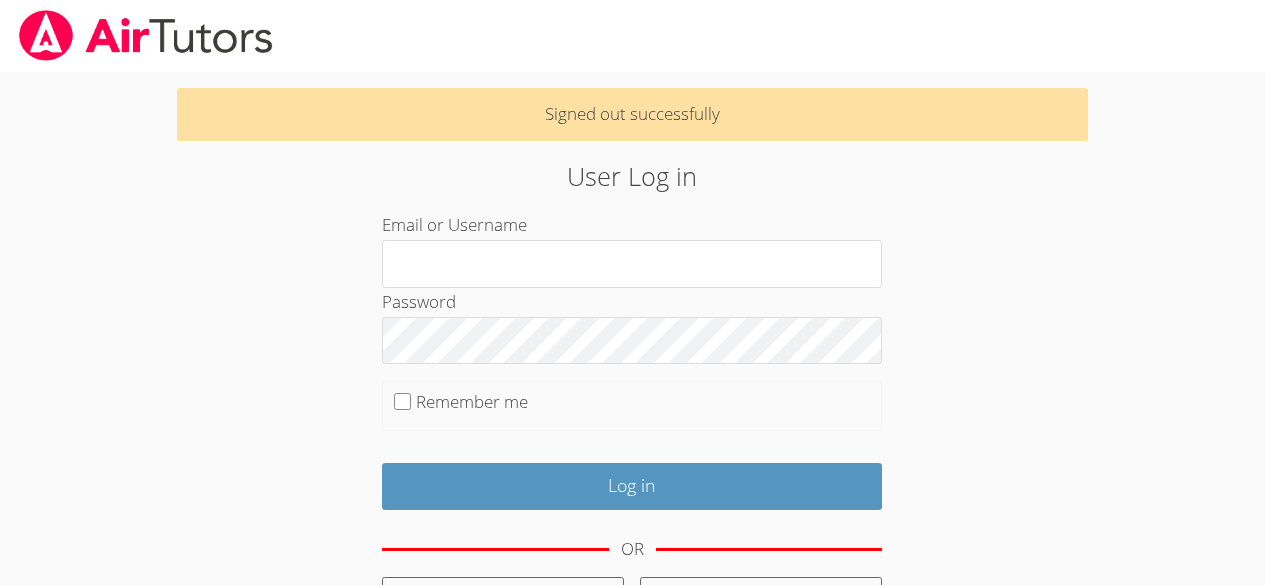 scroll, scrollTop: 0, scrollLeft: 0, axis: both 